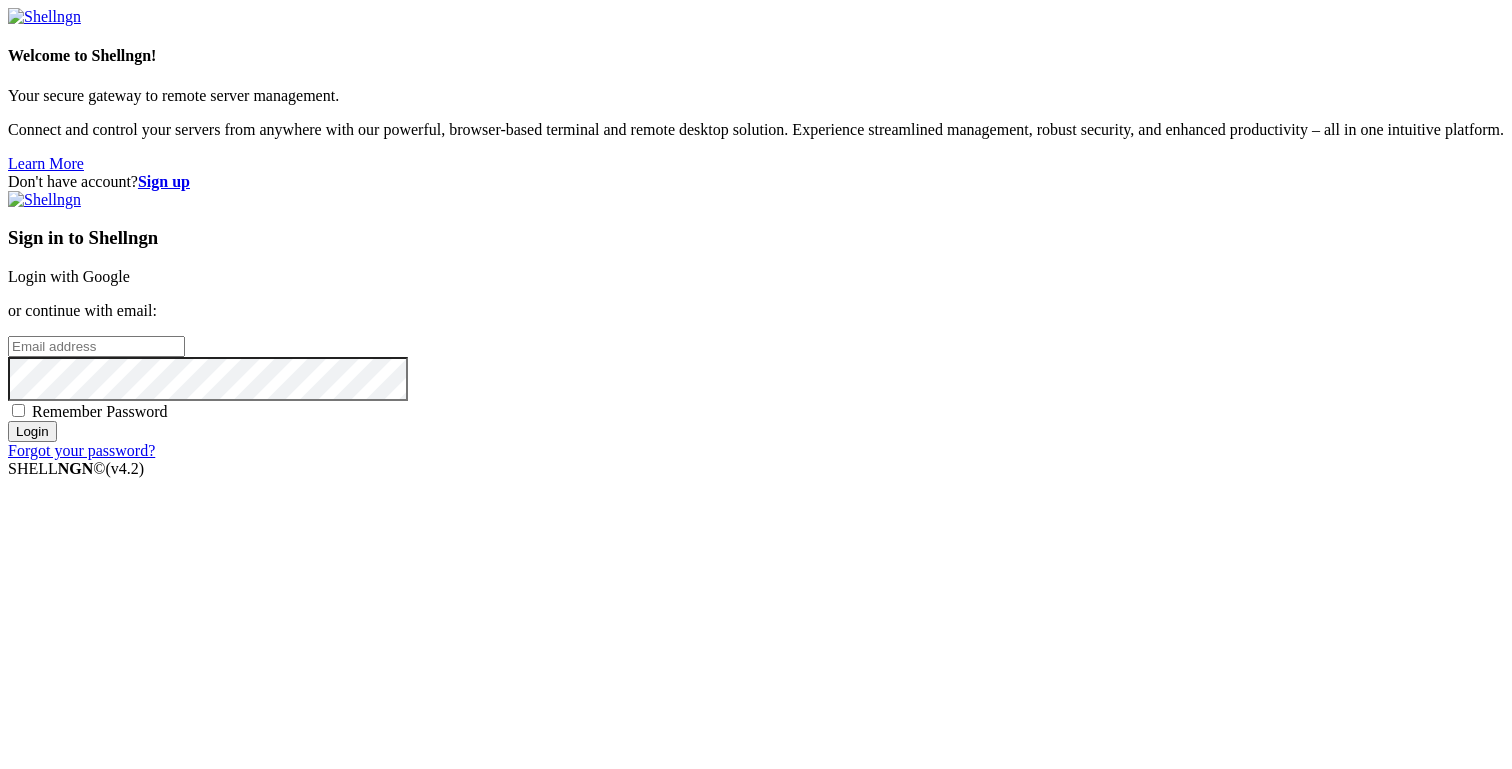 scroll, scrollTop: 0, scrollLeft: 0, axis: both 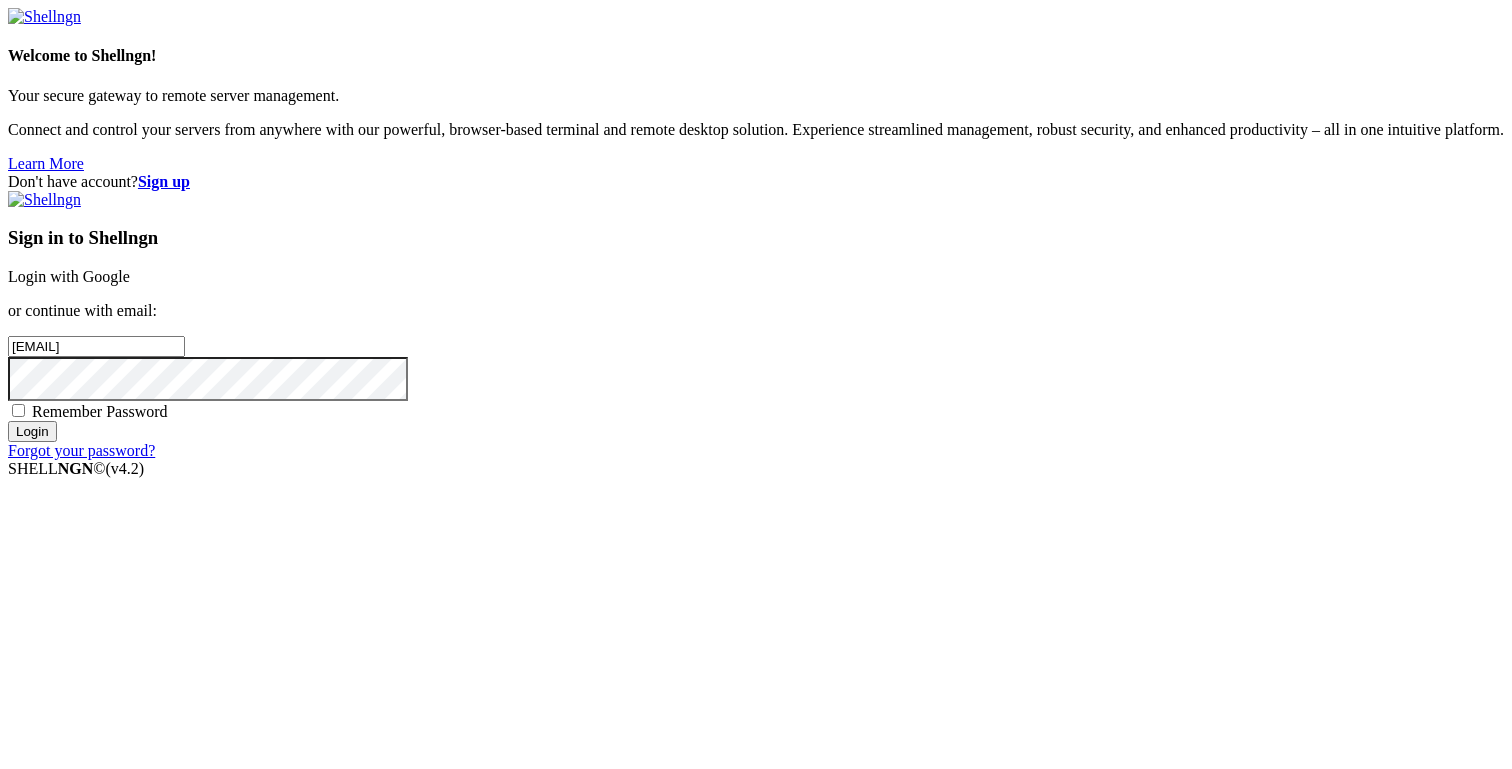 click on "Login" at bounding box center [32, 431] 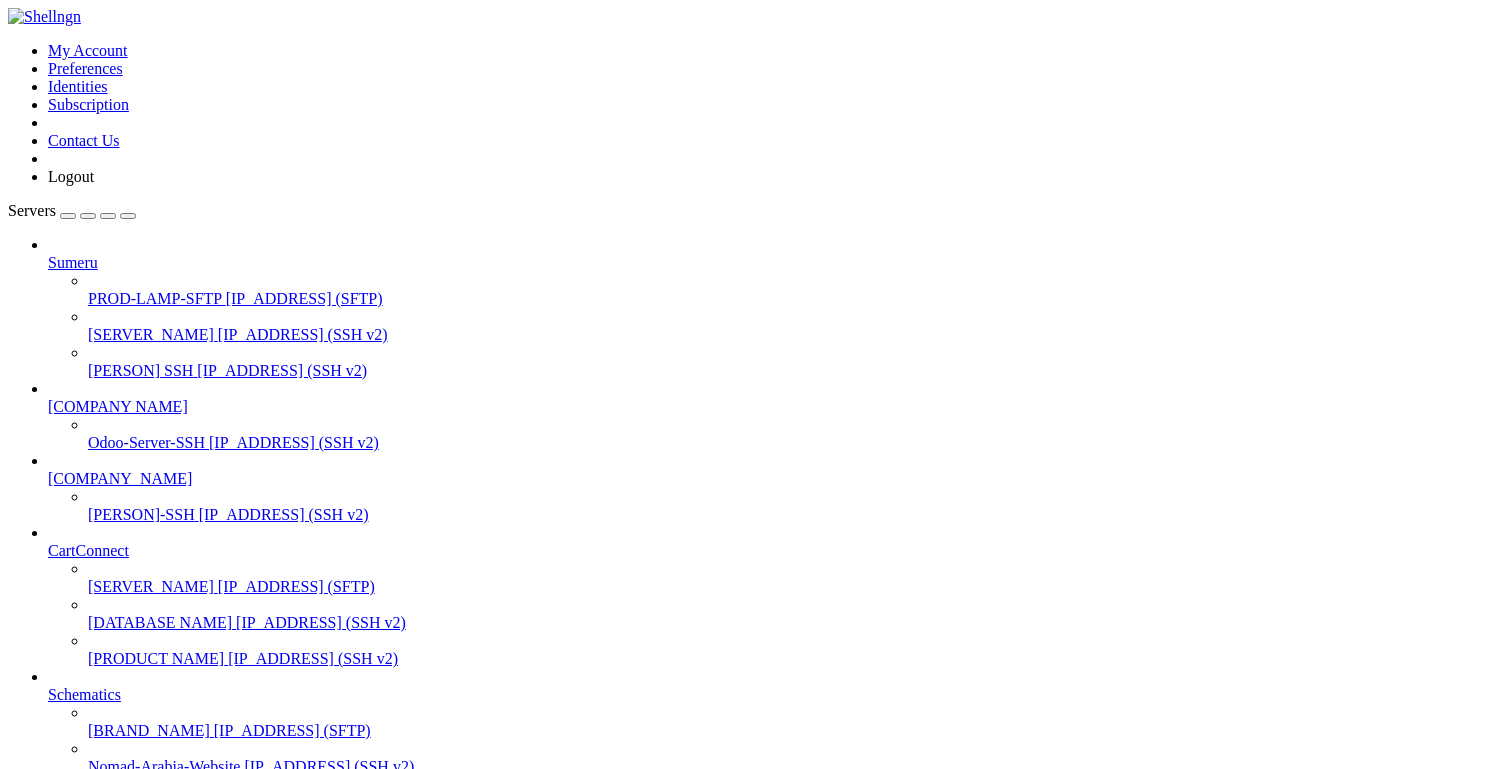 scroll, scrollTop: 886, scrollLeft: 0, axis: vertical 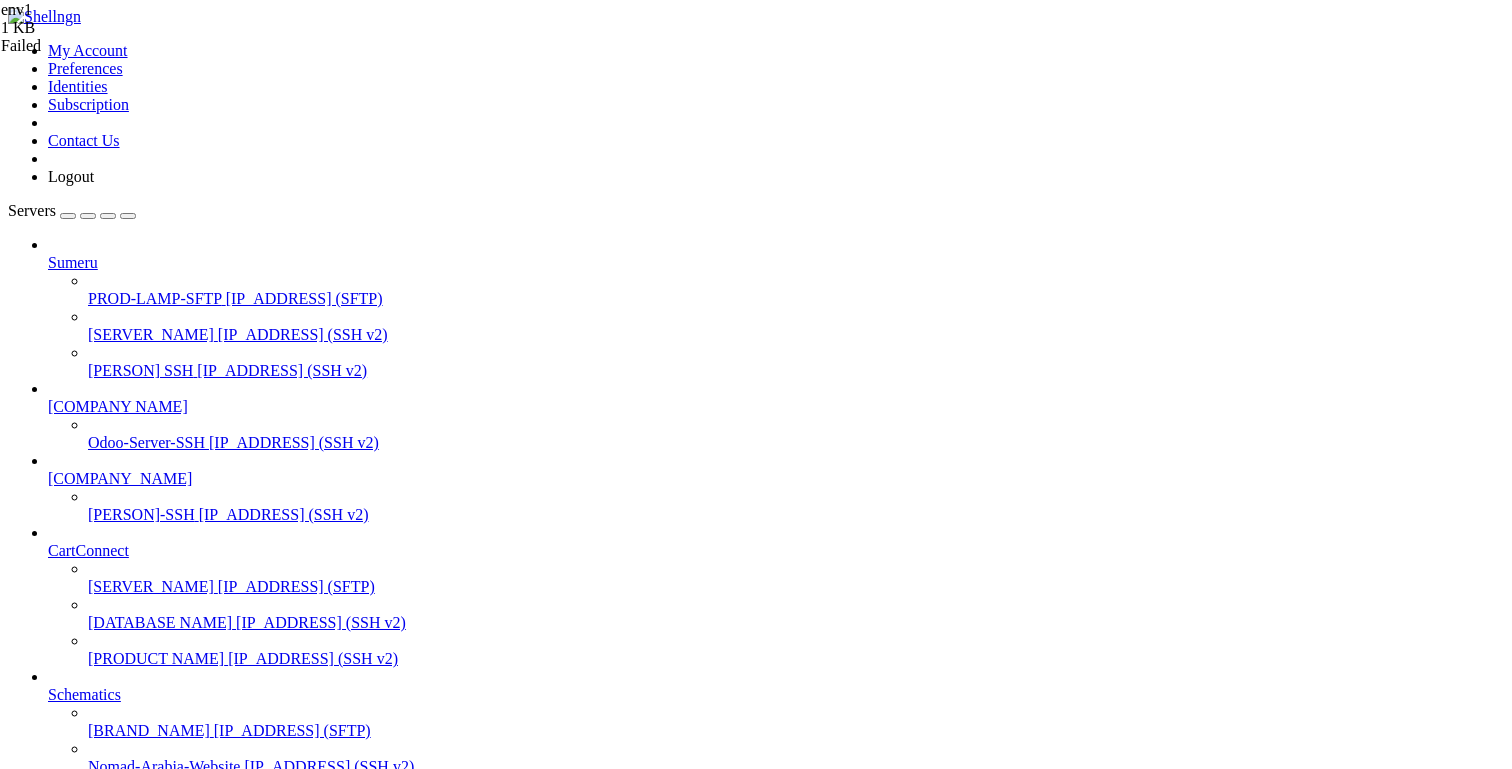 click on "/var/www/html" at bounding box center [116, 1982] 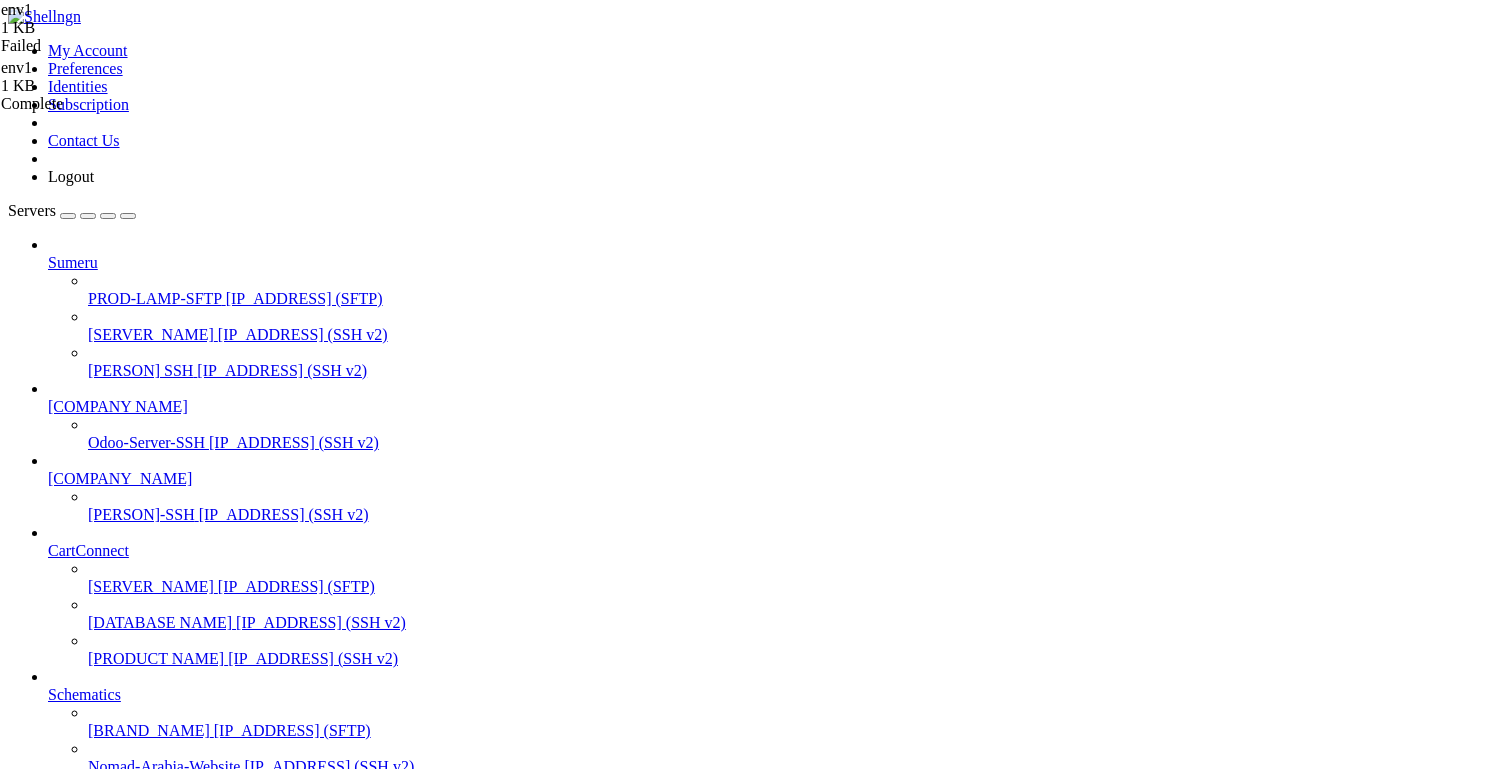 click at bounding box center (36, 2646) 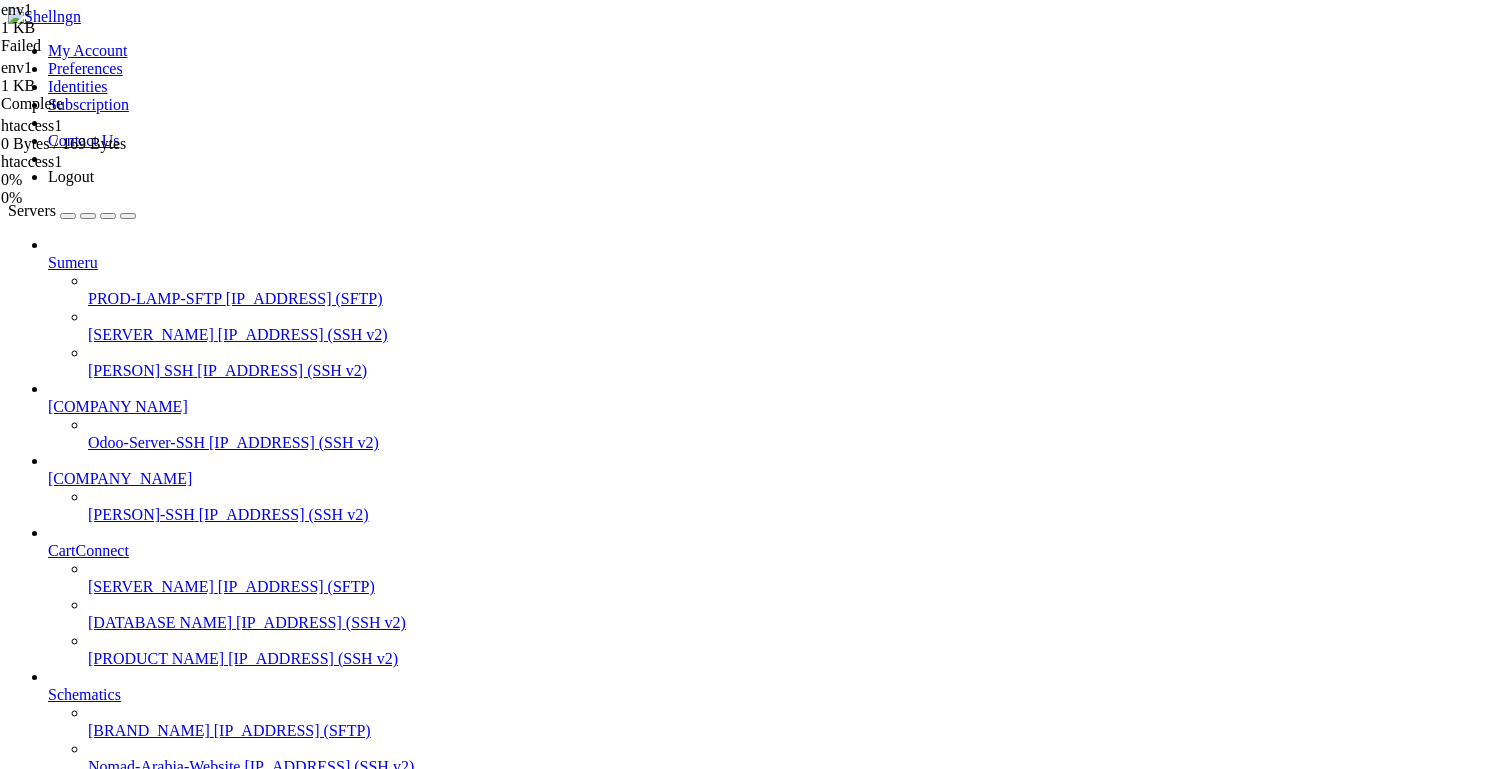 click at bounding box center [36, 2646] 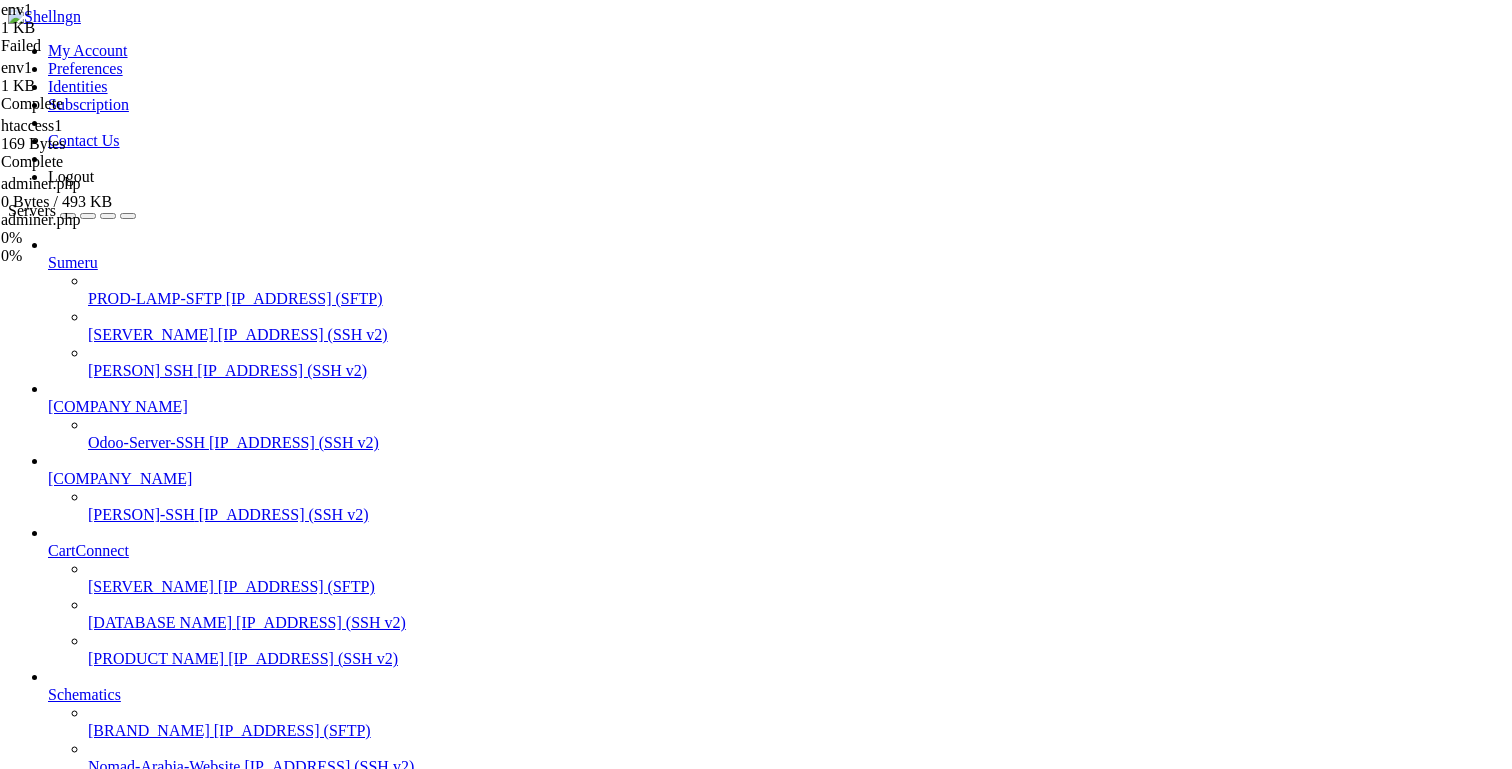 scroll, scrollTop: 60, scrollLeft: 0, axis: vertical 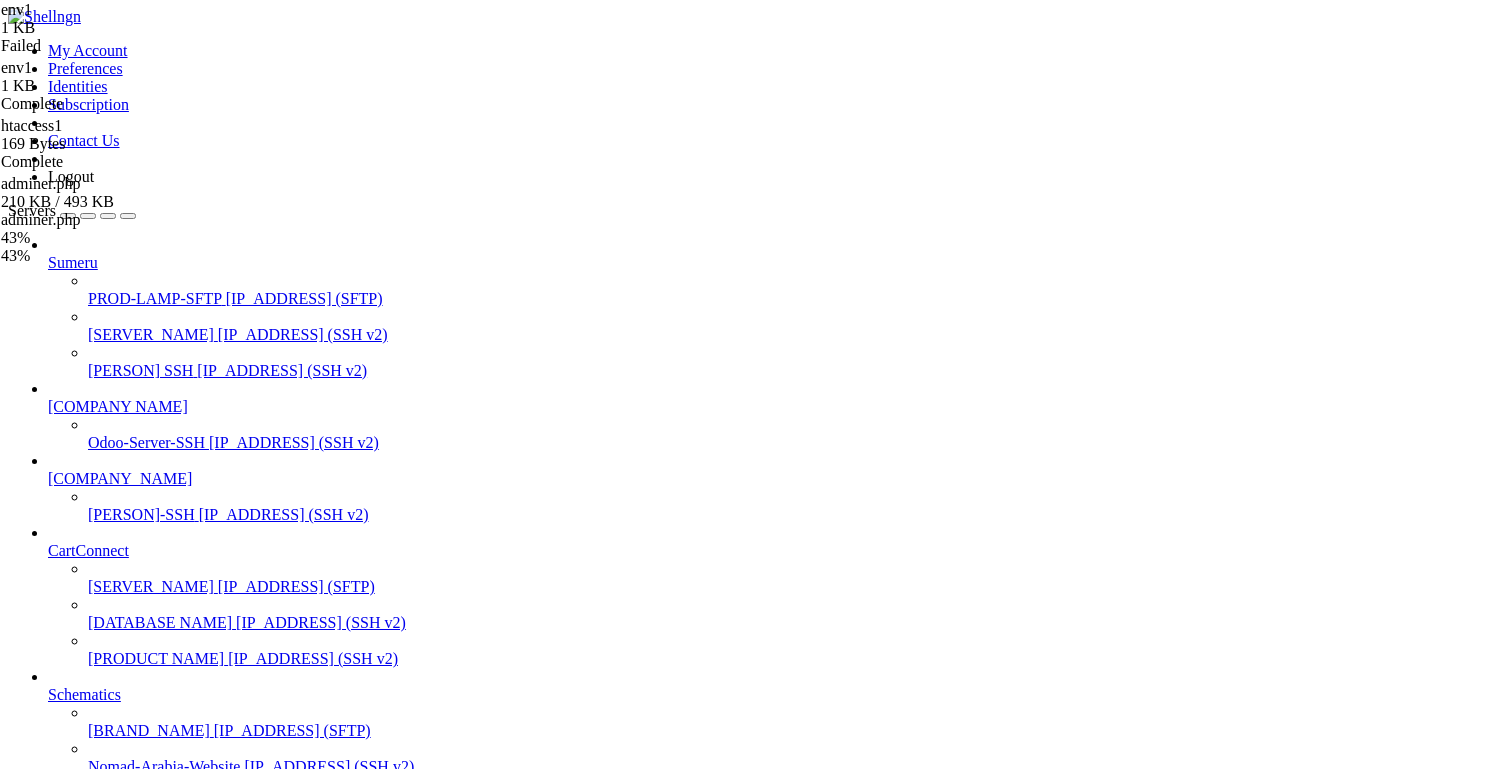 click on "tcauh-aws-ec2-free" at bounding box center [109, 1338] 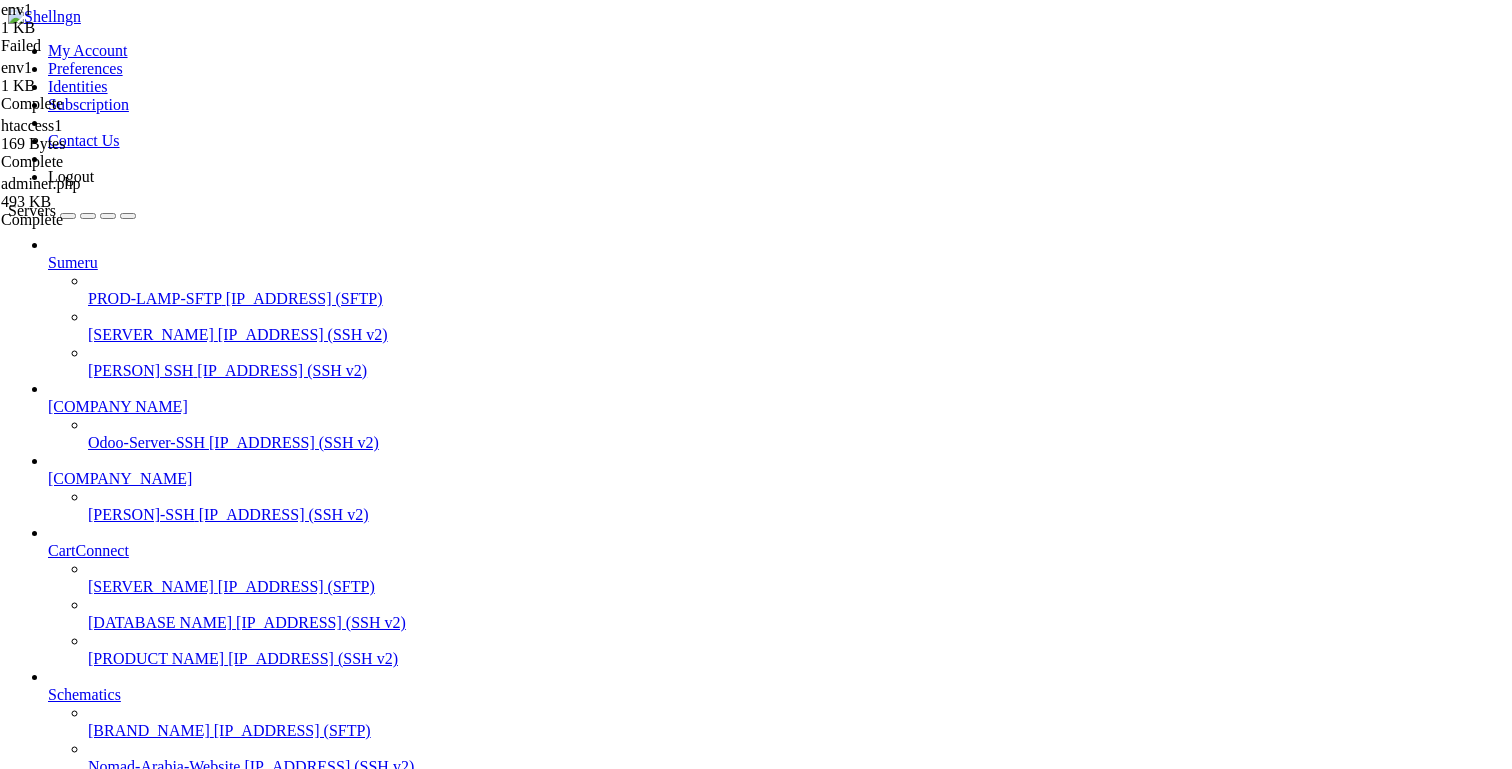 scroll, scrollTop: 0, scrollLeft: 0, axis: both 